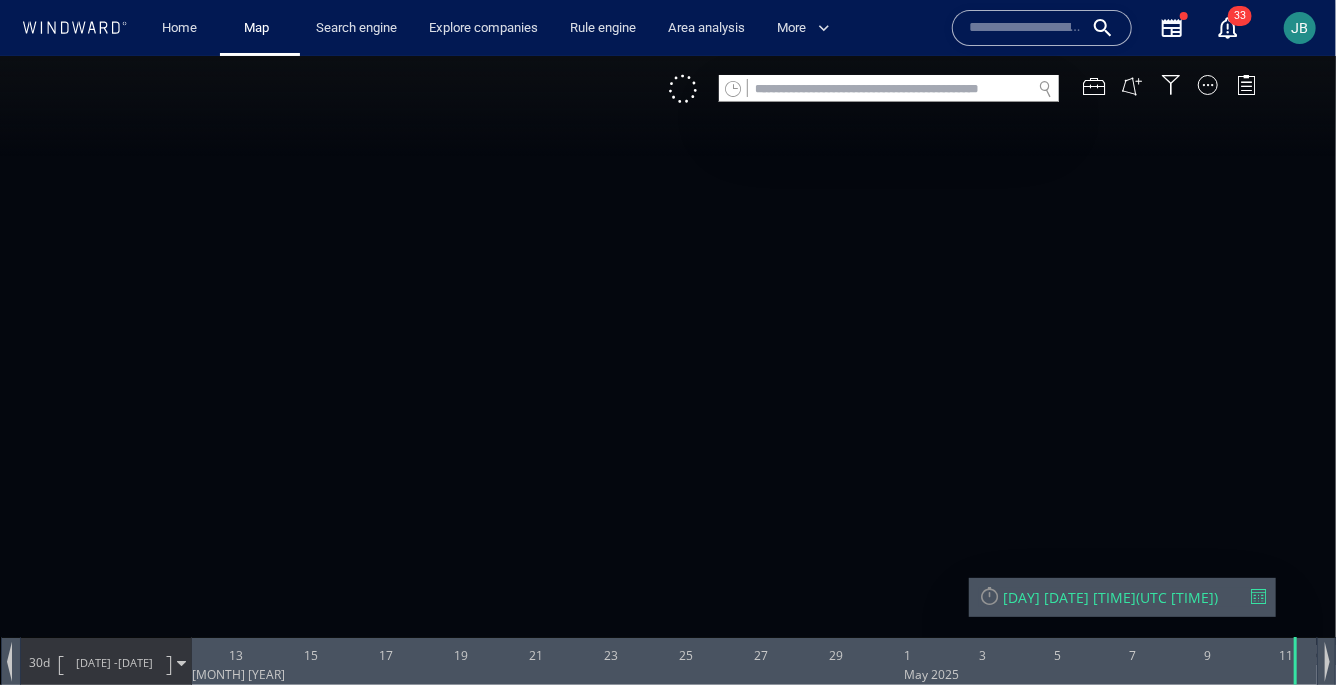 scroll, scrollTop: 0, scrollLeft: 0, axis: both 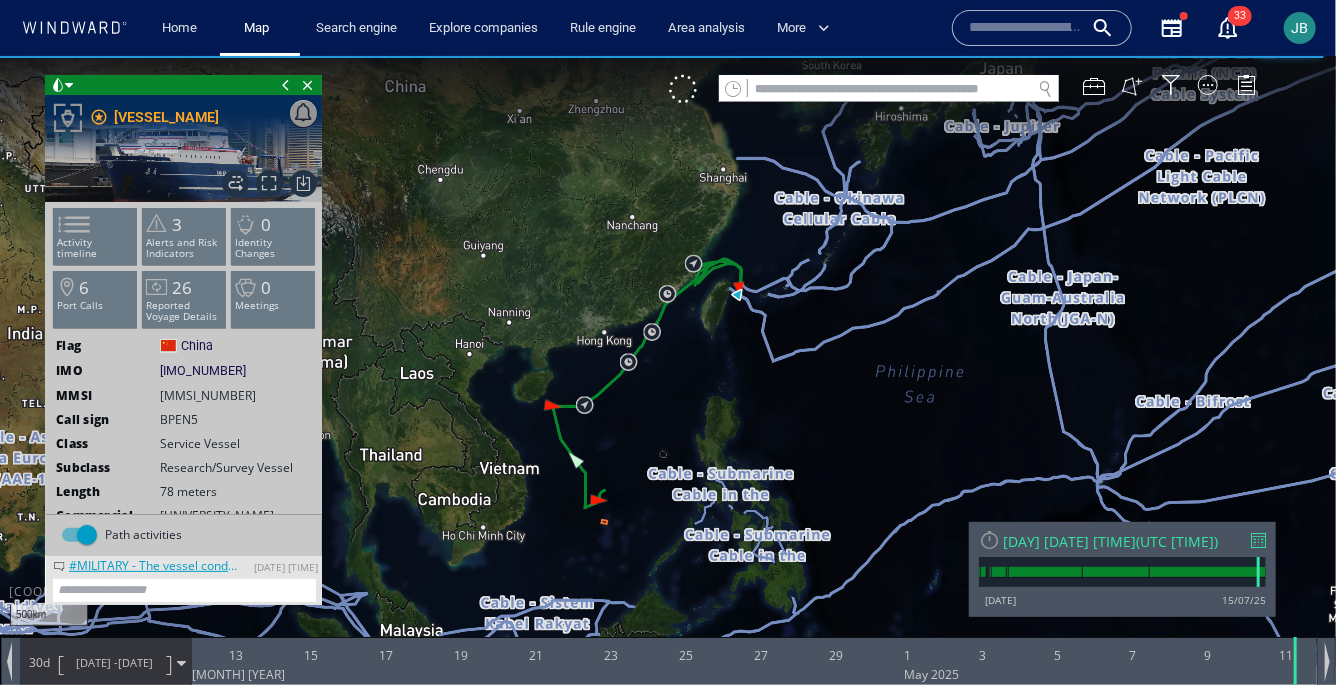 drag, startPoint x: 611, startPoint y: 454, endPoint x: 637, endPoint y: 412, distance: 49.396355 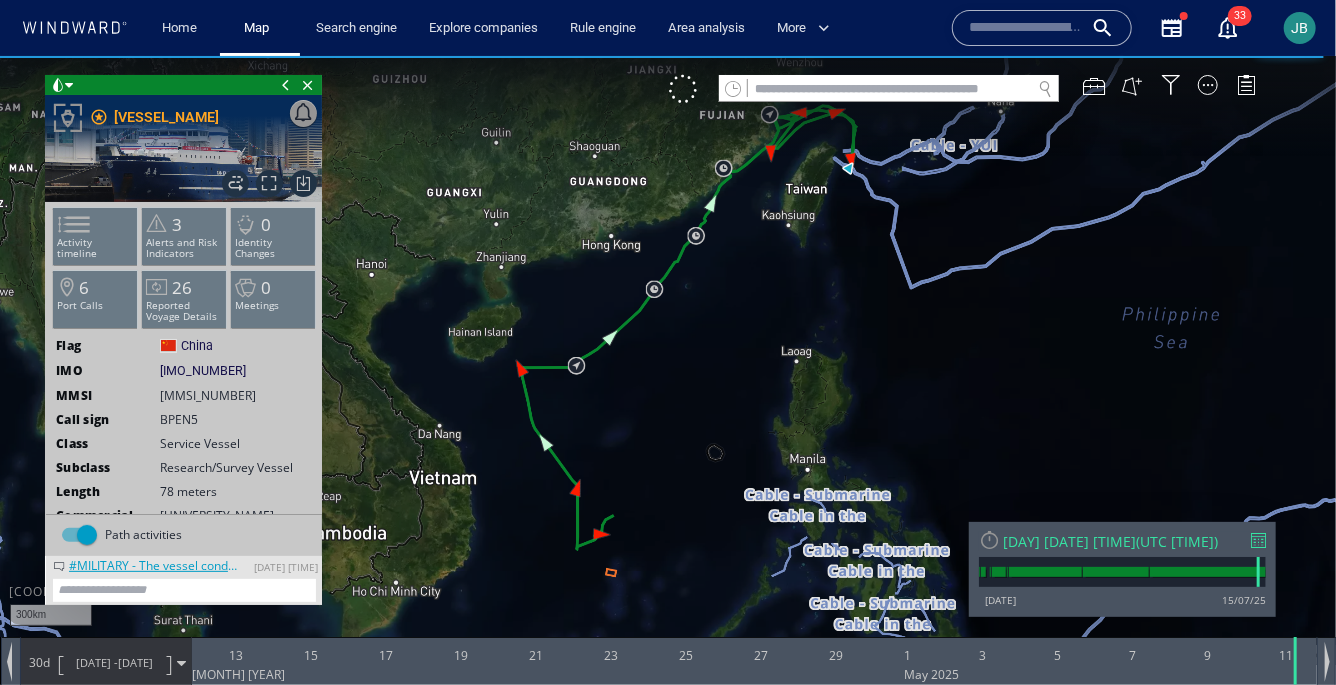 click on "[IMO_NUMBER]" 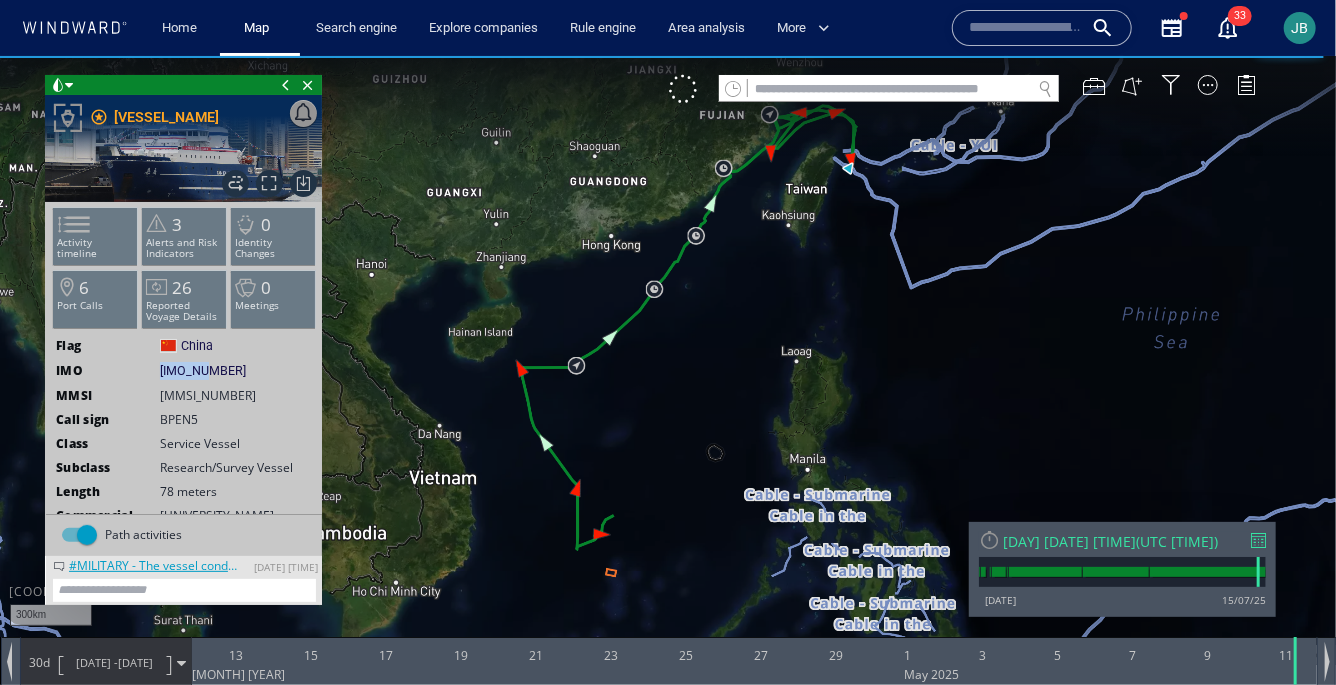 click on "[IMO_NUMBER]" 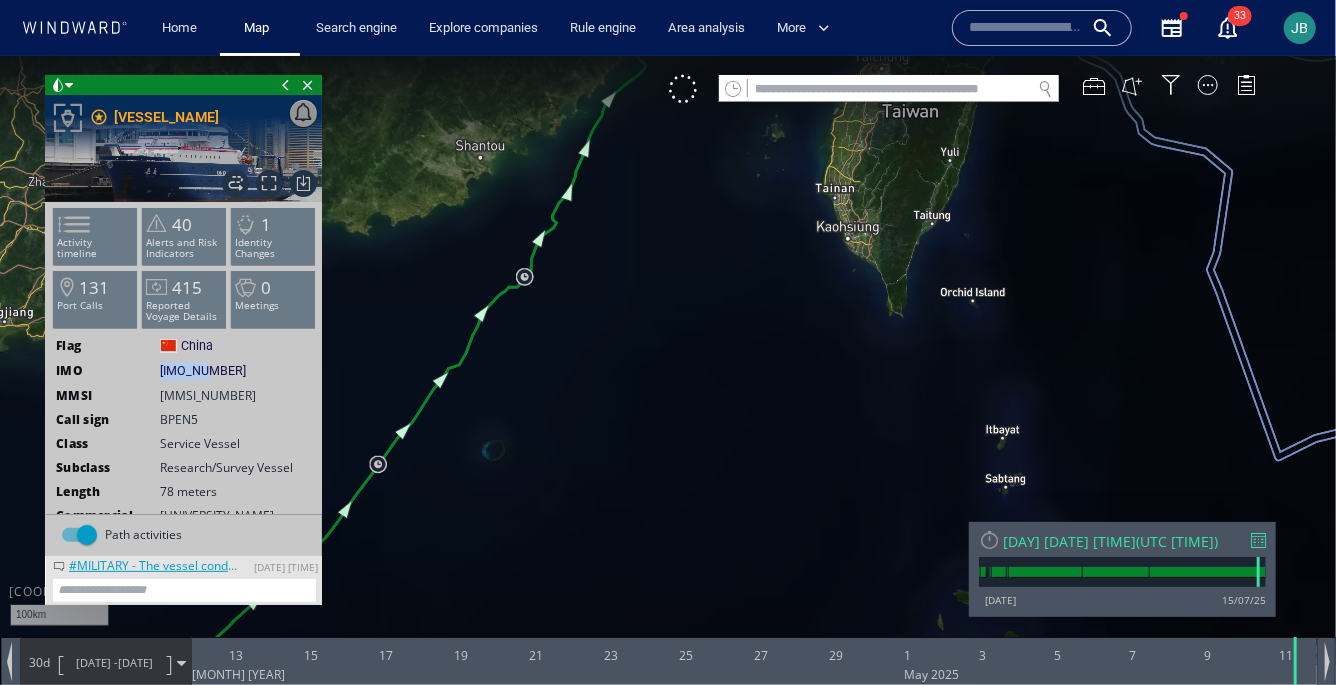 drag, startPoint x: 1041, startPoint y: 157, endPoint x: 879, endPoint y: 484, distance: 364.92877 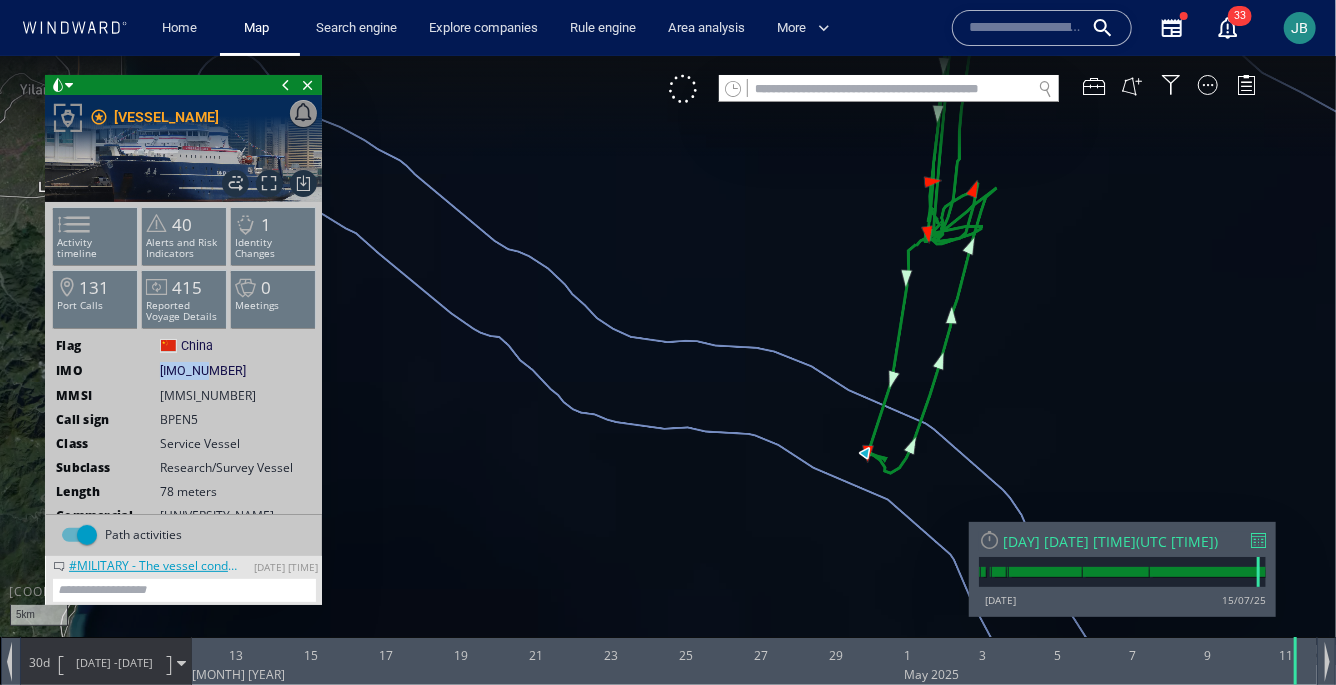 drag, startPoint x: 974, startPoint y: 284, endPoint x: 943, endPoint y: 481, distance: 199.42416 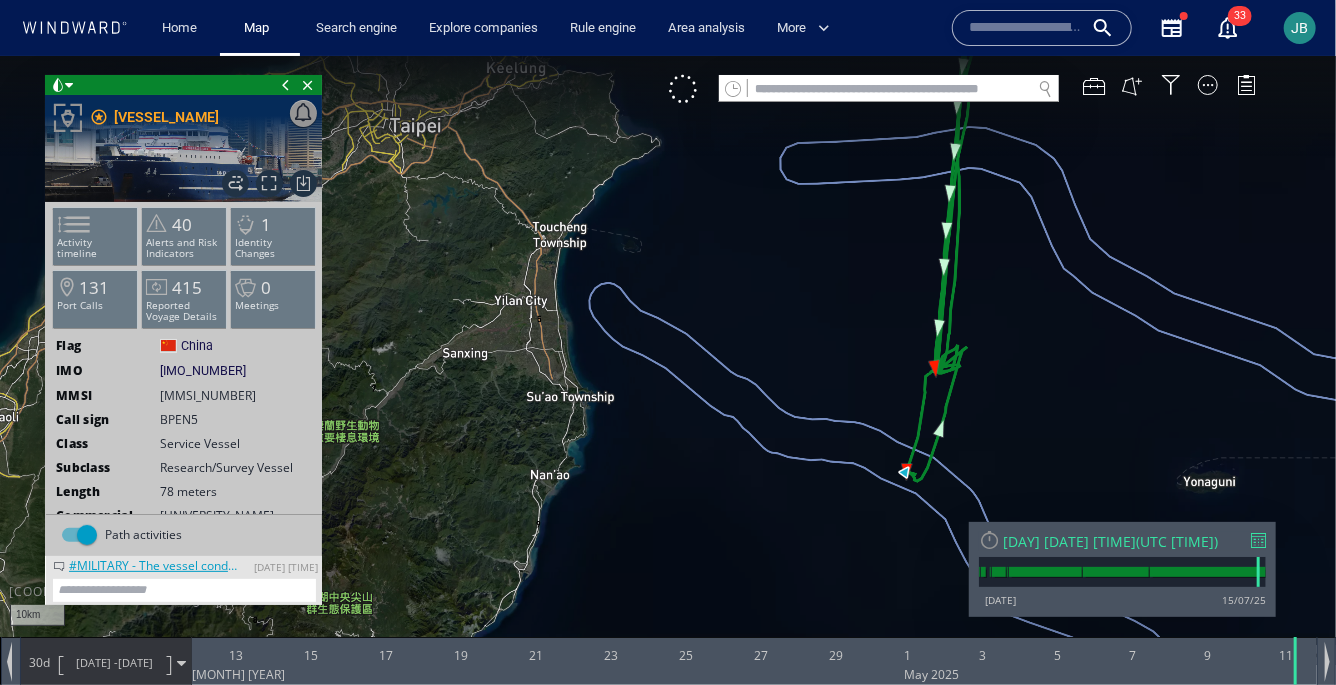 click at bounding box center [69, 85] 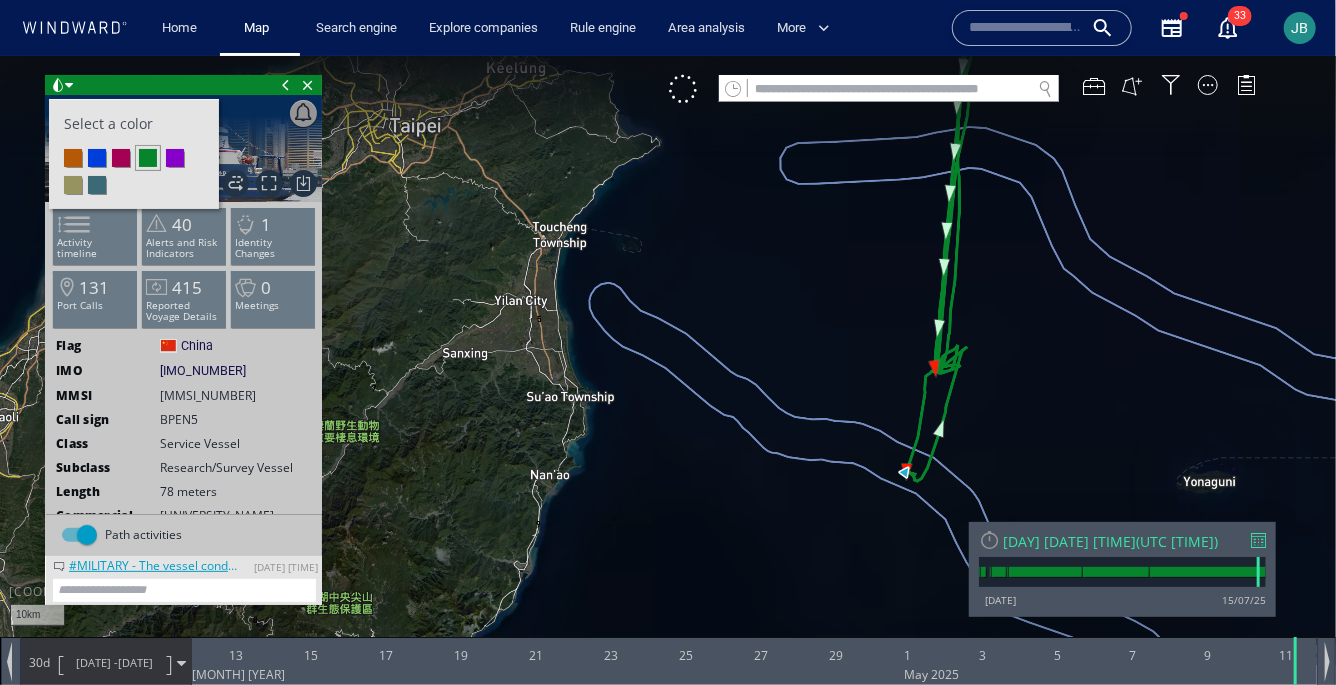click at bounding box center [121, 157] 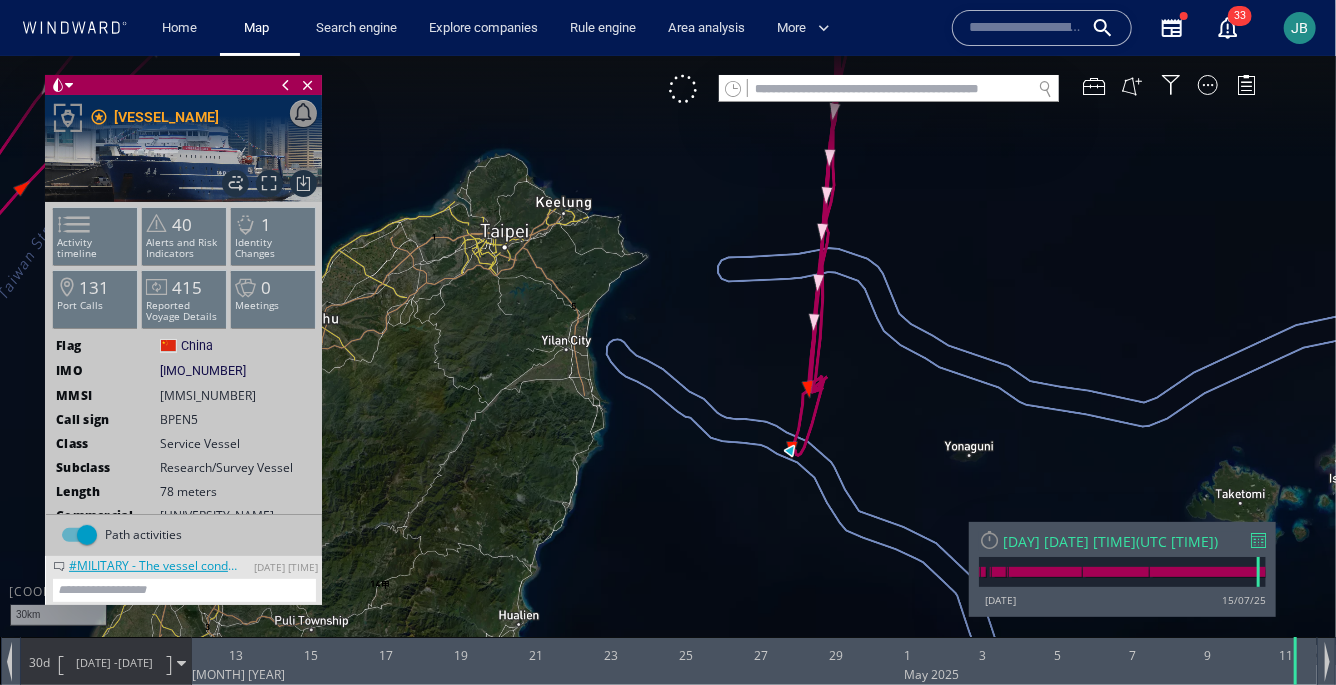 scroll, scrollTop: 17, scrollLeft: 0, axis: vertical 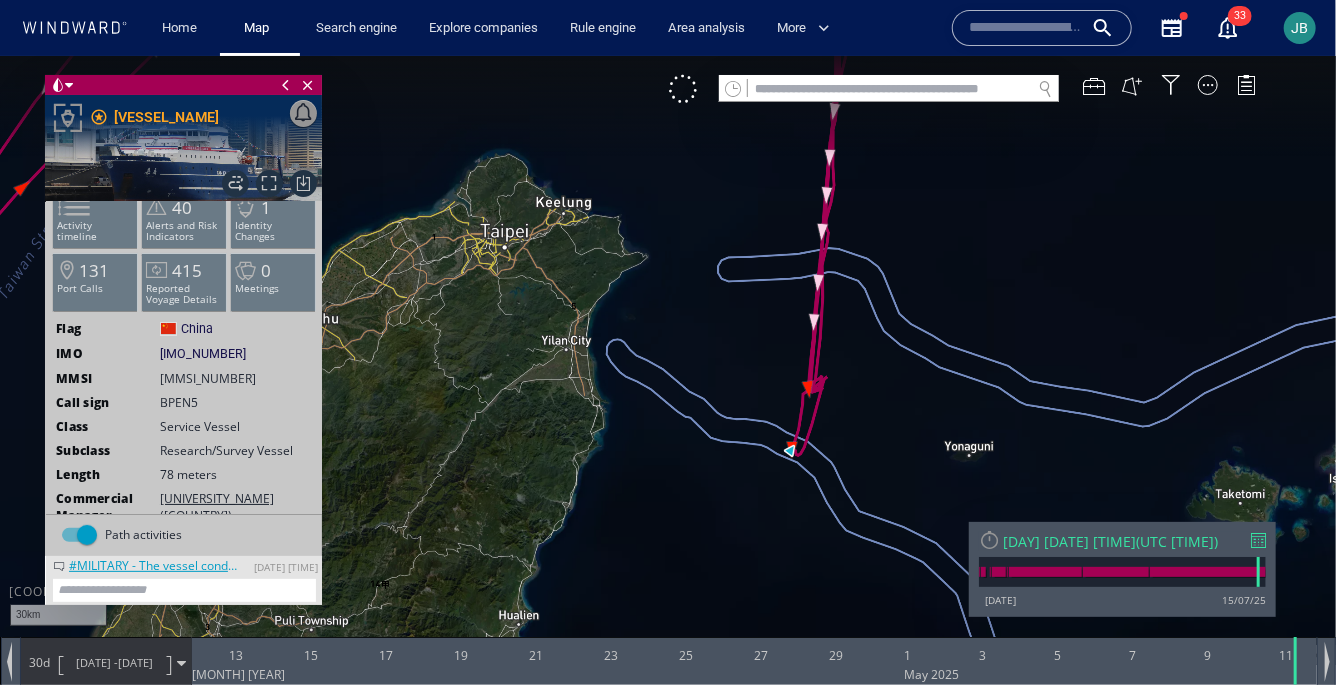 click on "Research/Survey Vessel" 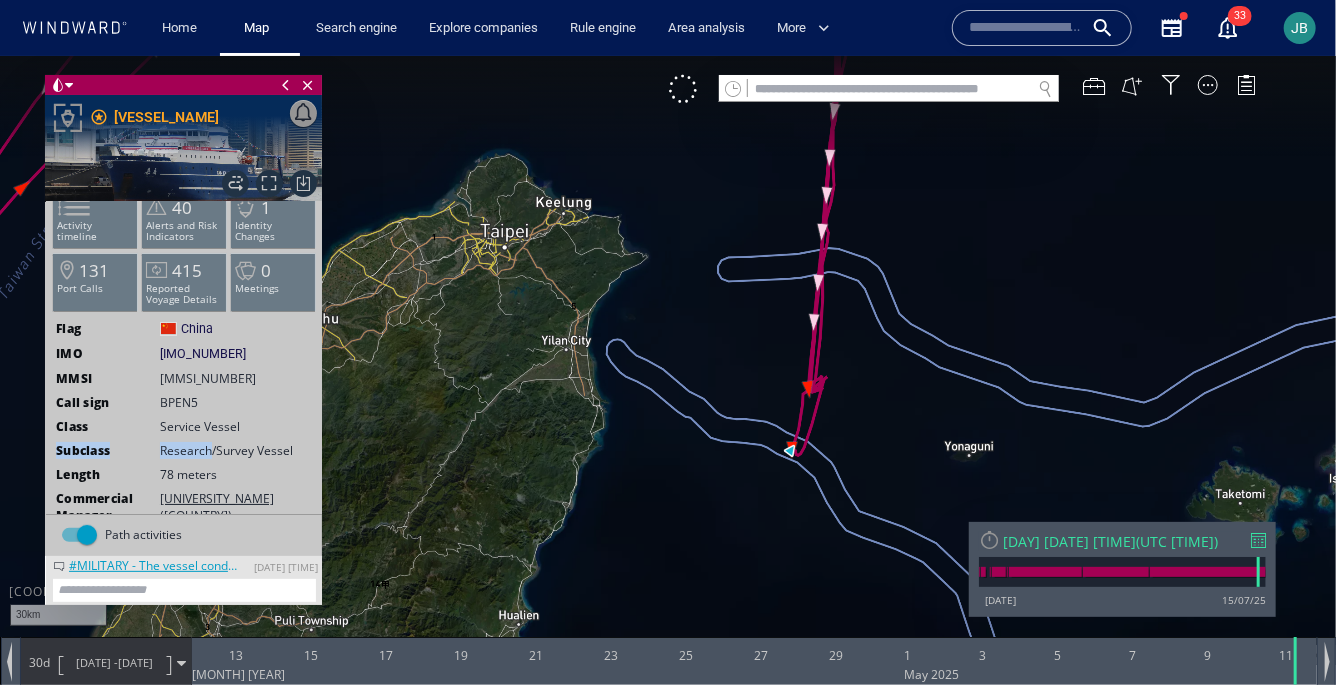 click on "Research/Survey Vessel" 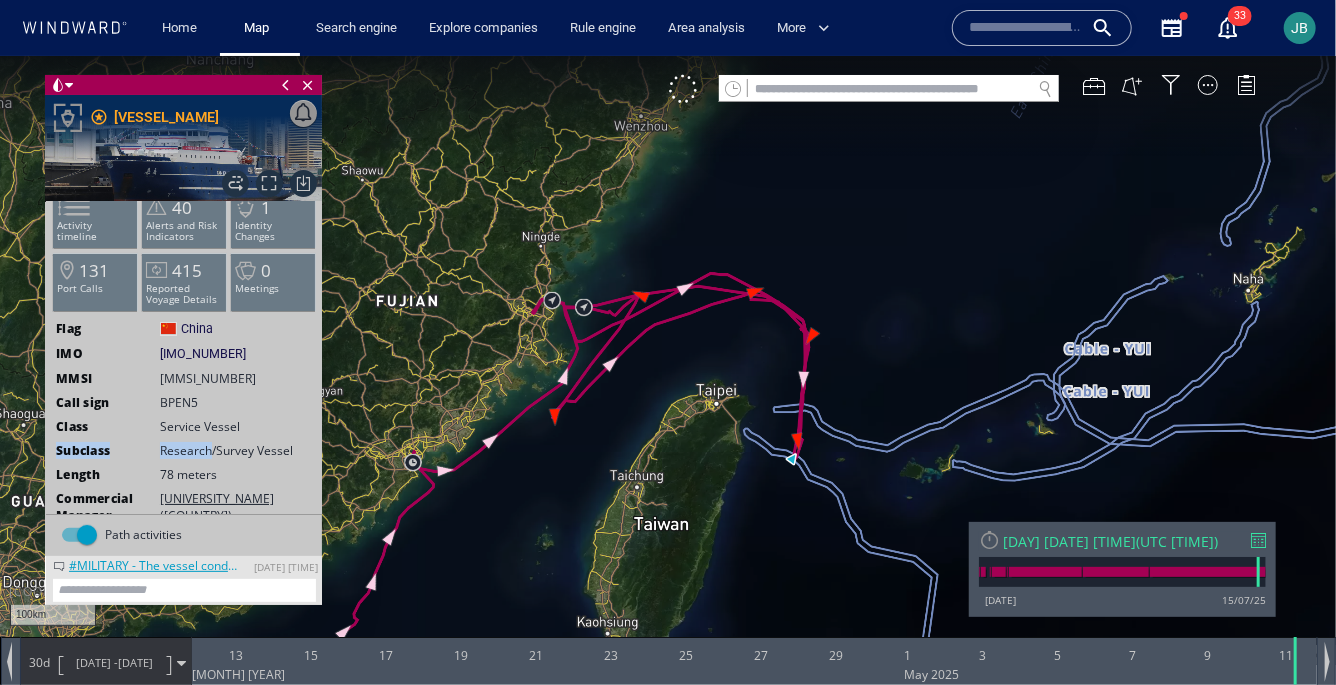 drag, startPoint x: 537, startPoint y: 517, endPoint x: 613, endPoint y: 386, distance: 151.44966 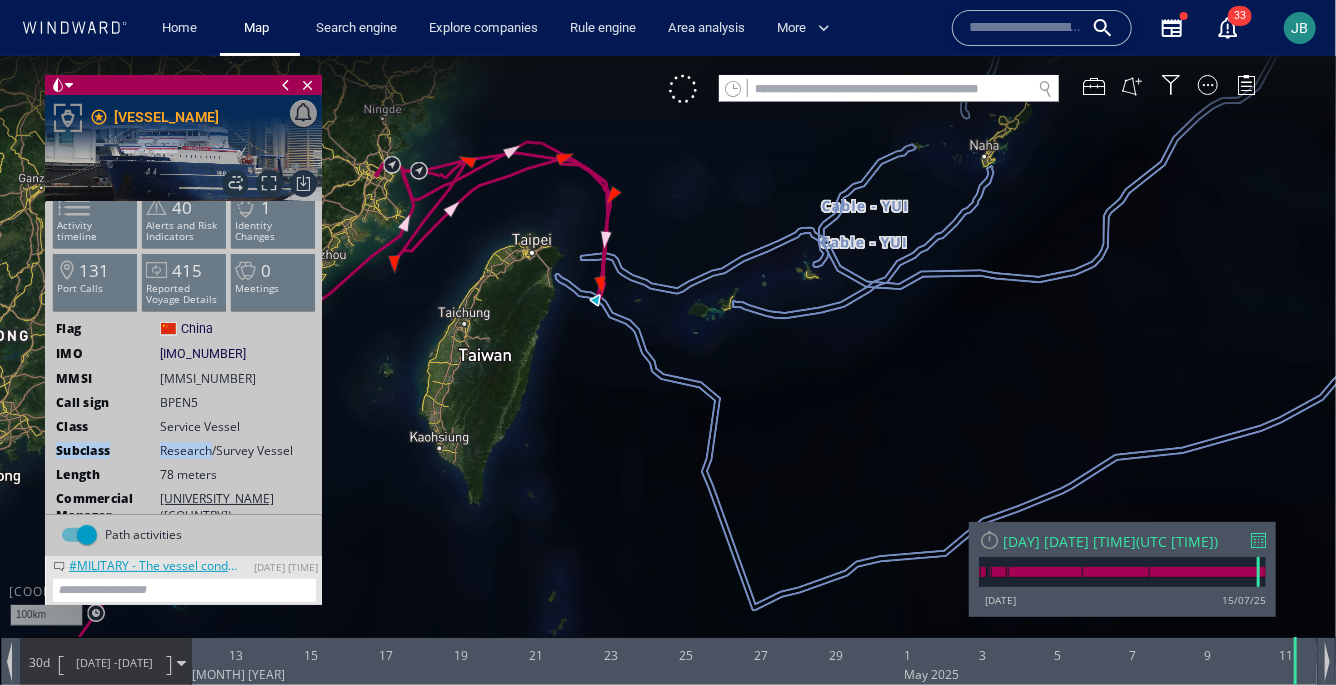 drag, startPoint x: 926, startPoint y: 483, endPoint x: 694, endPoint y: 447, distance: 234.77649 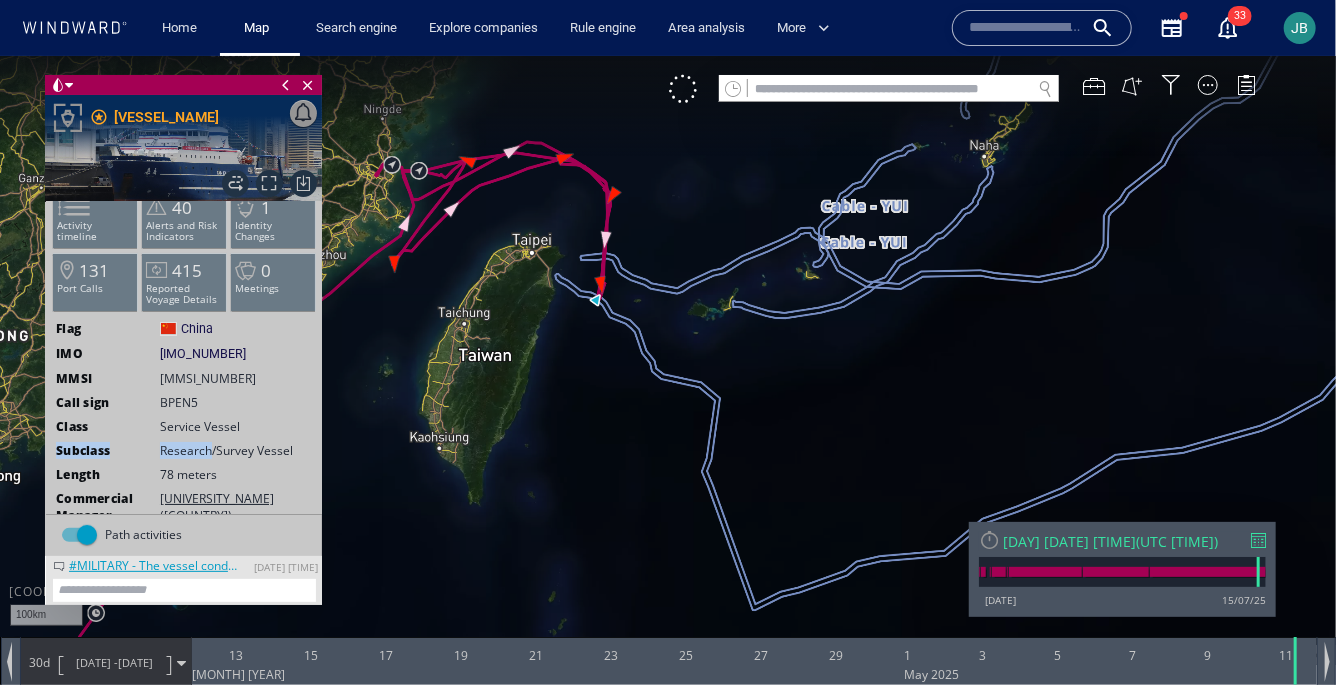 click at bounding box center (668, 360) 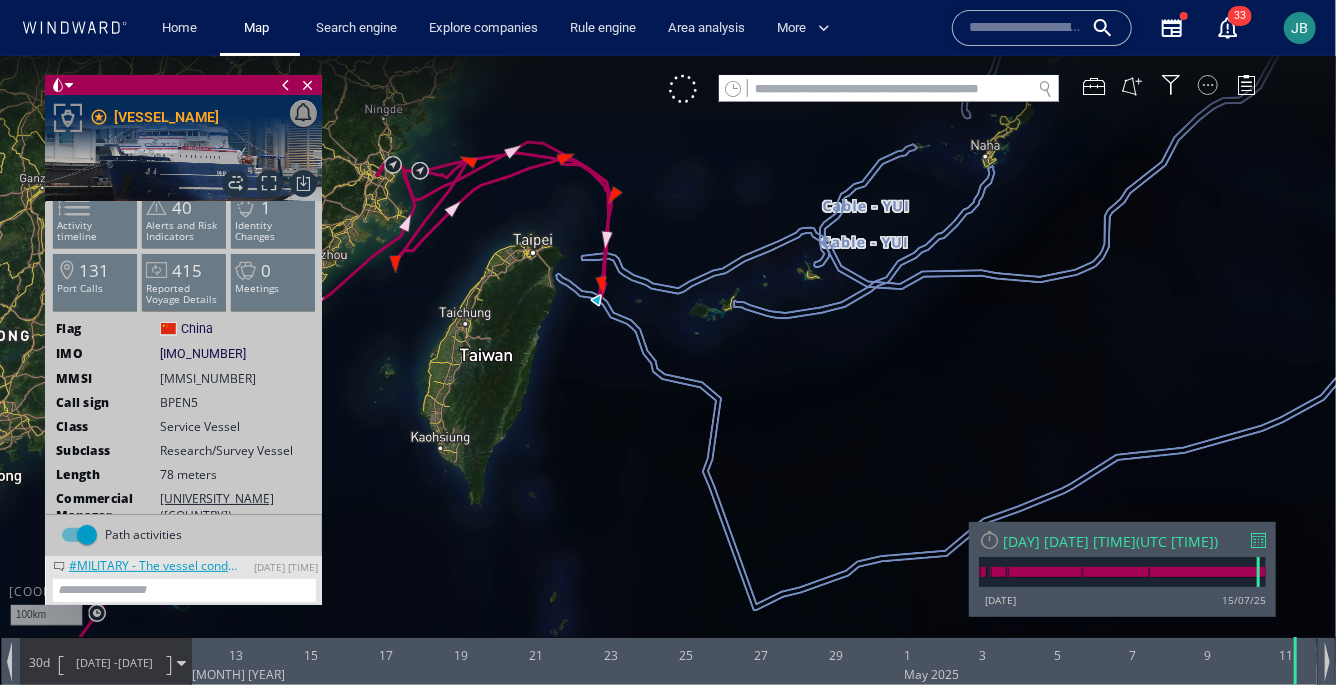 click at bounding box center (1208, 84) 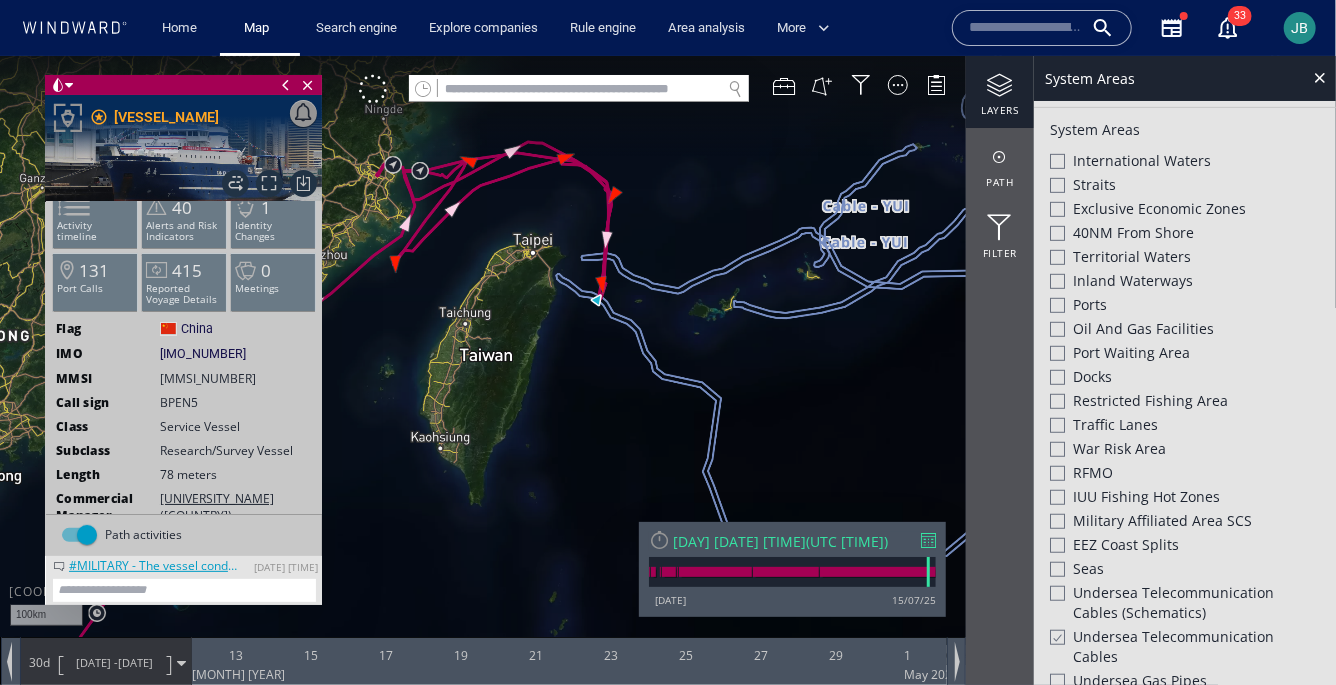 scroll, scrollTop: 637, scrollLeft: 0, axis: vertical 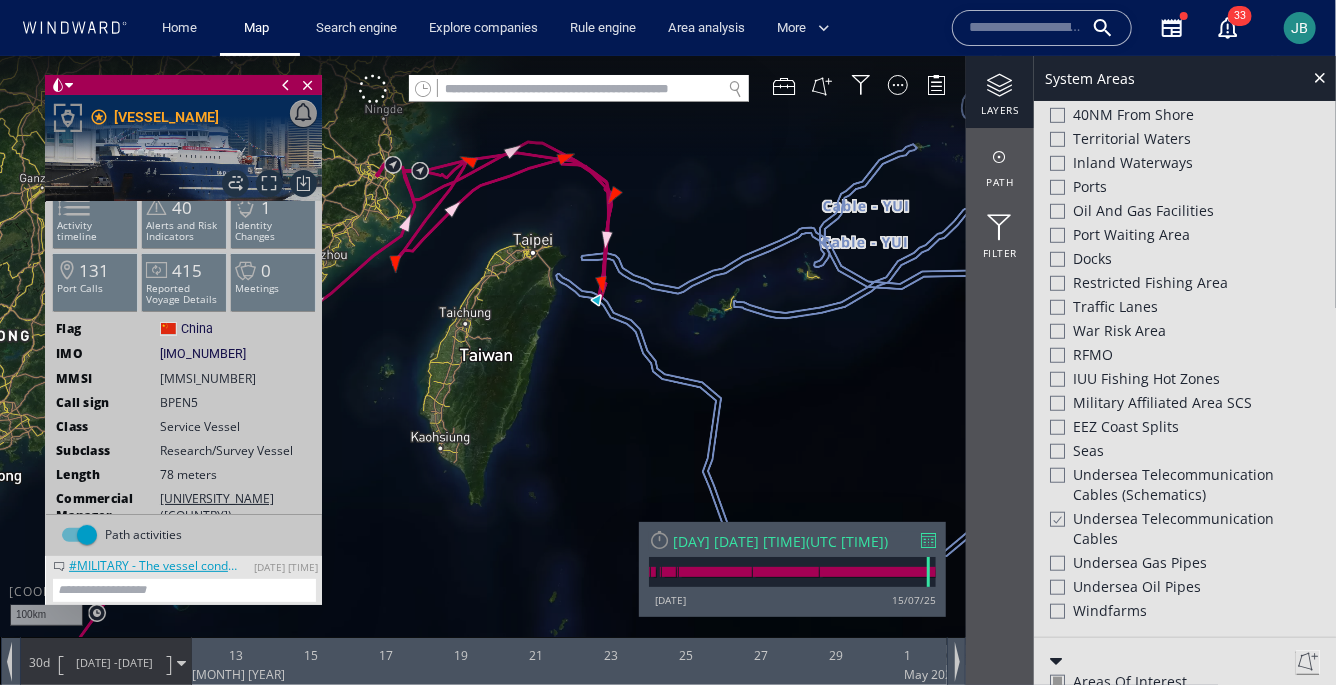 click 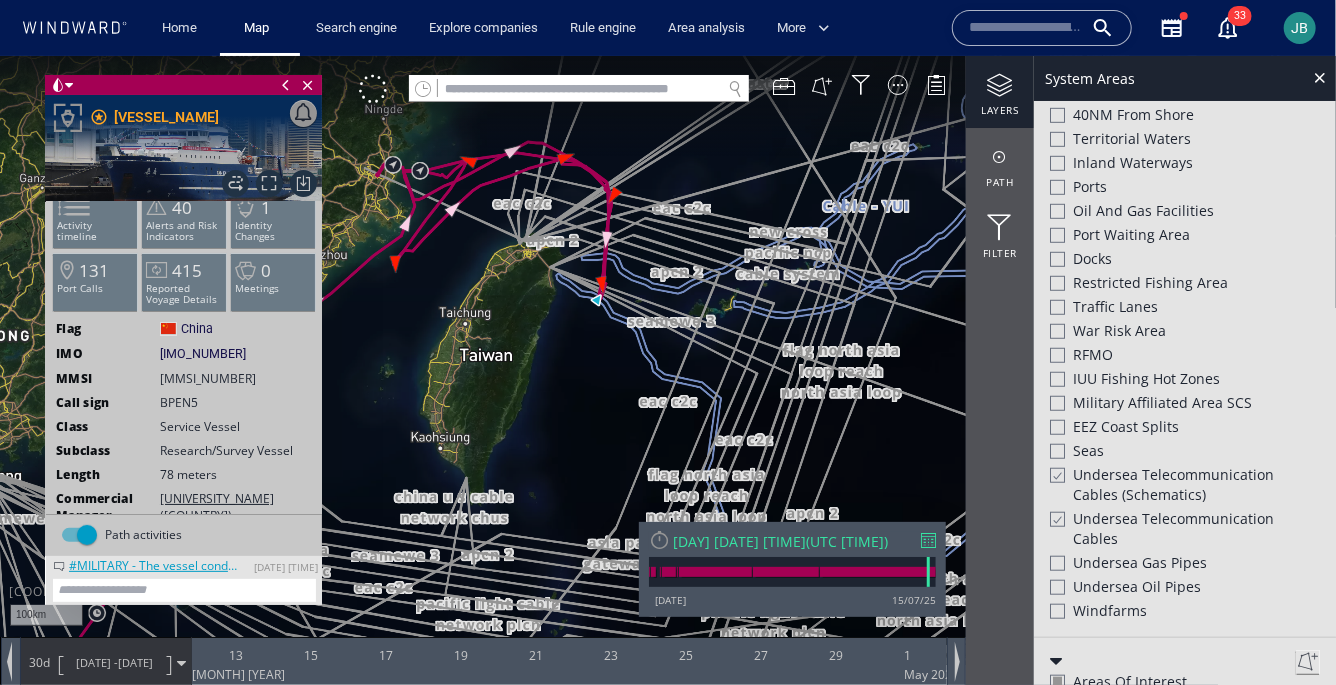 click 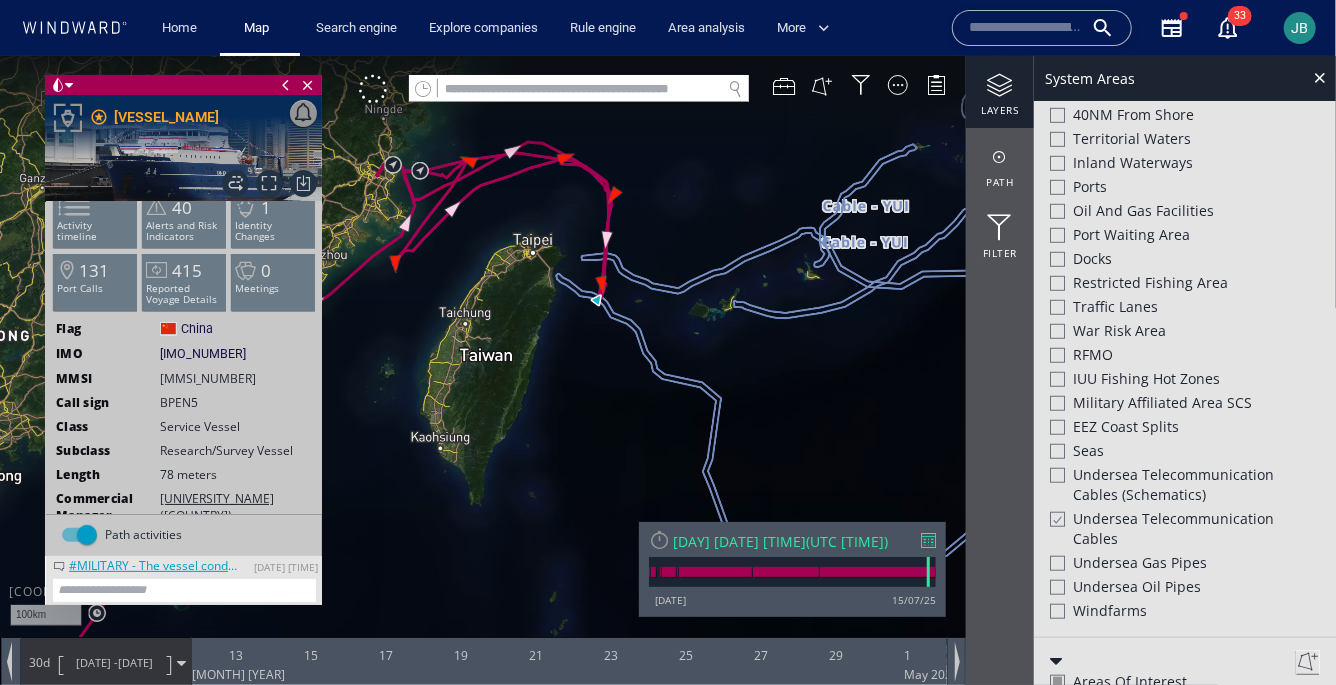 drag, startPoint x: 664, startPoint y: 386, endPoint x: 595, endPoint y: 354, distance: 76.05919 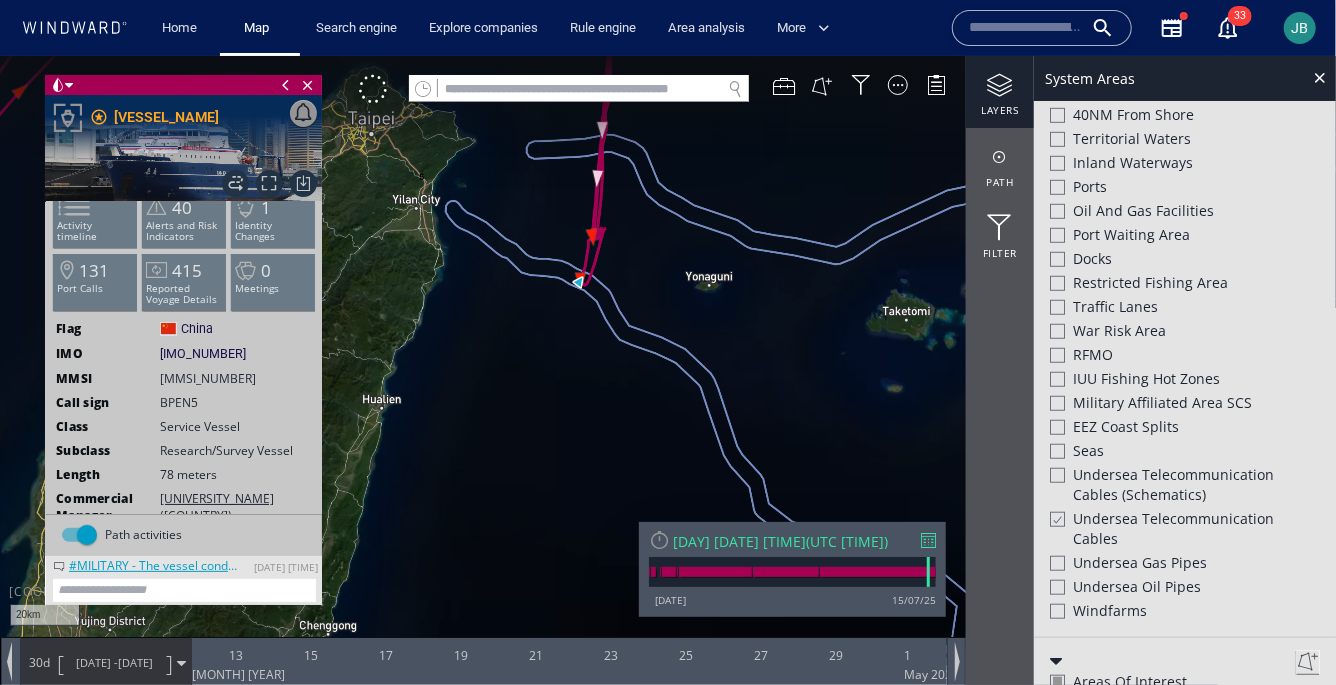 drag, startPoint x: 592, startPoint y: 340, endPoint x: 443, endPoint y: 290, distance: 157.16551 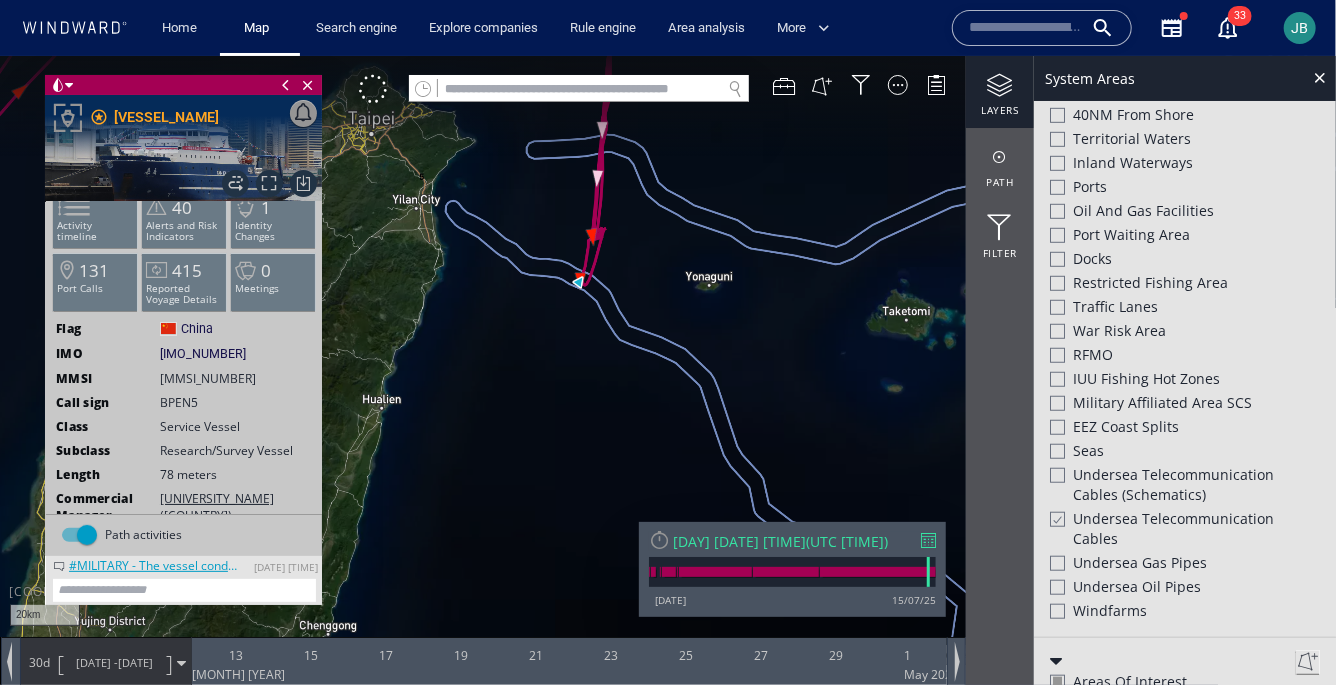 click at bounding box center (668, 360) 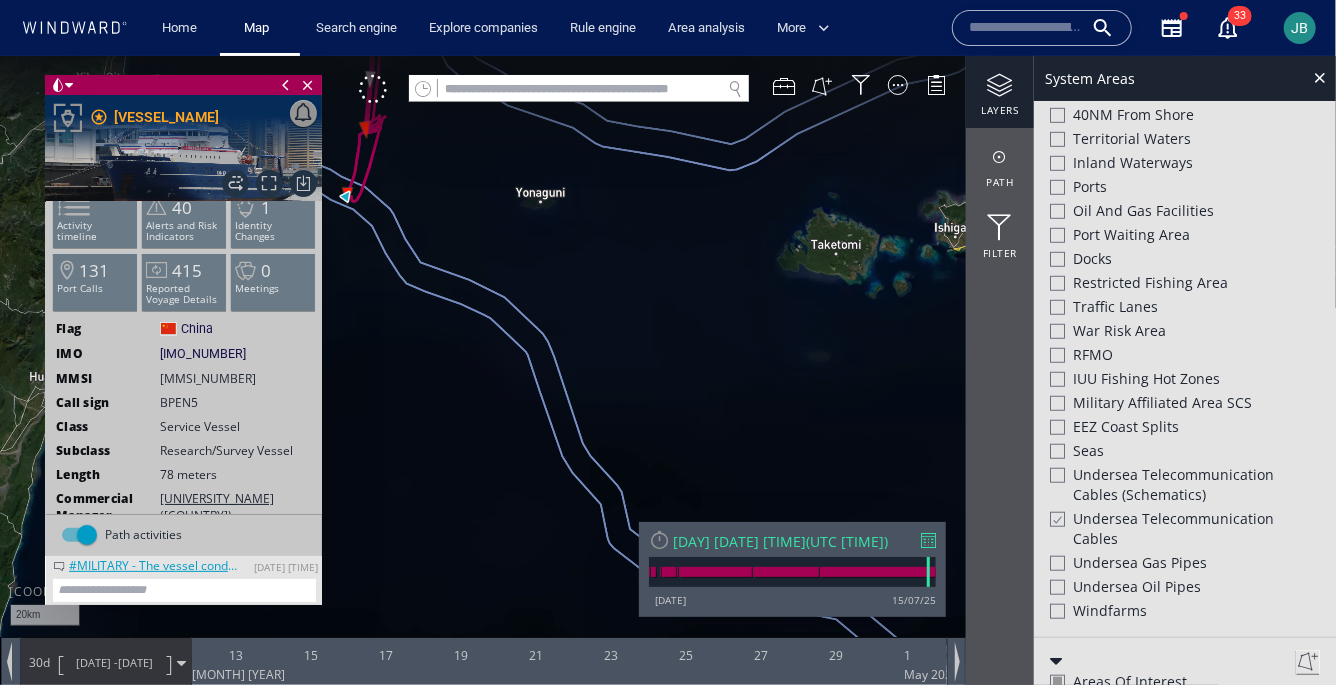 drag, startPoint x: 646, startPoint y: 385, endPoint x: 716, endPoint y: 436, distance: 86.608315 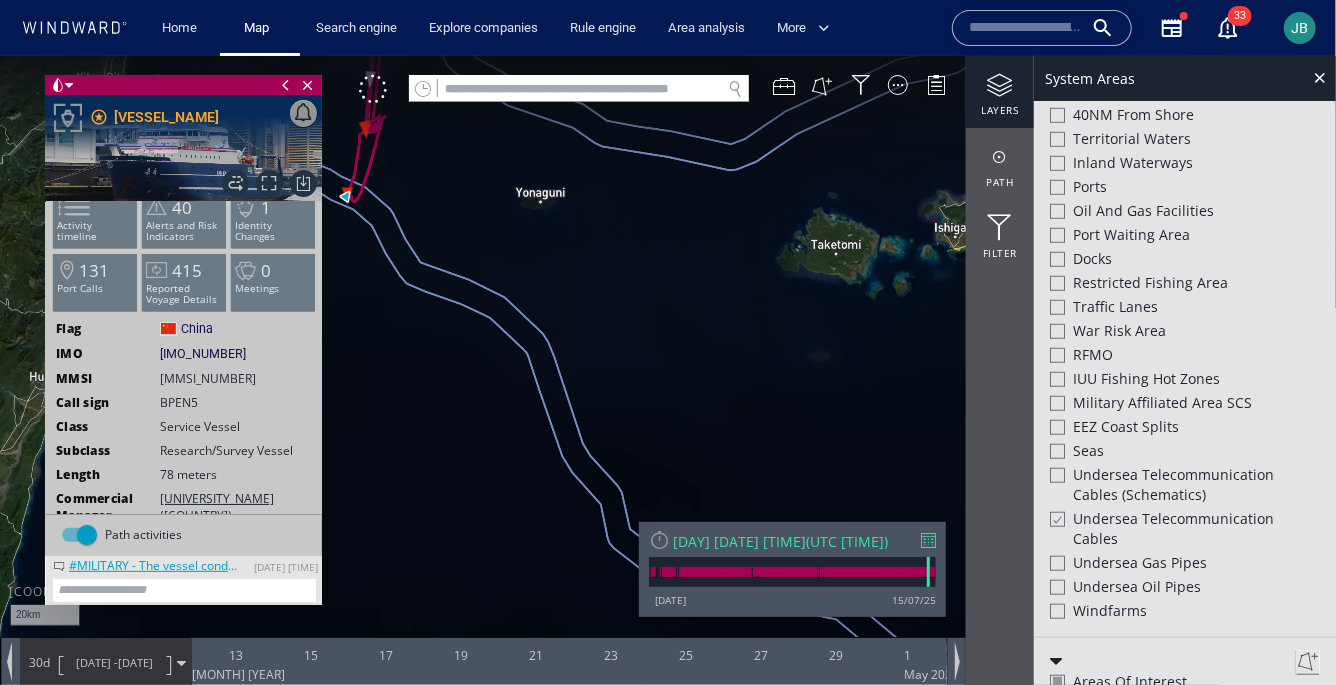 click at bounding box center (668, 360) 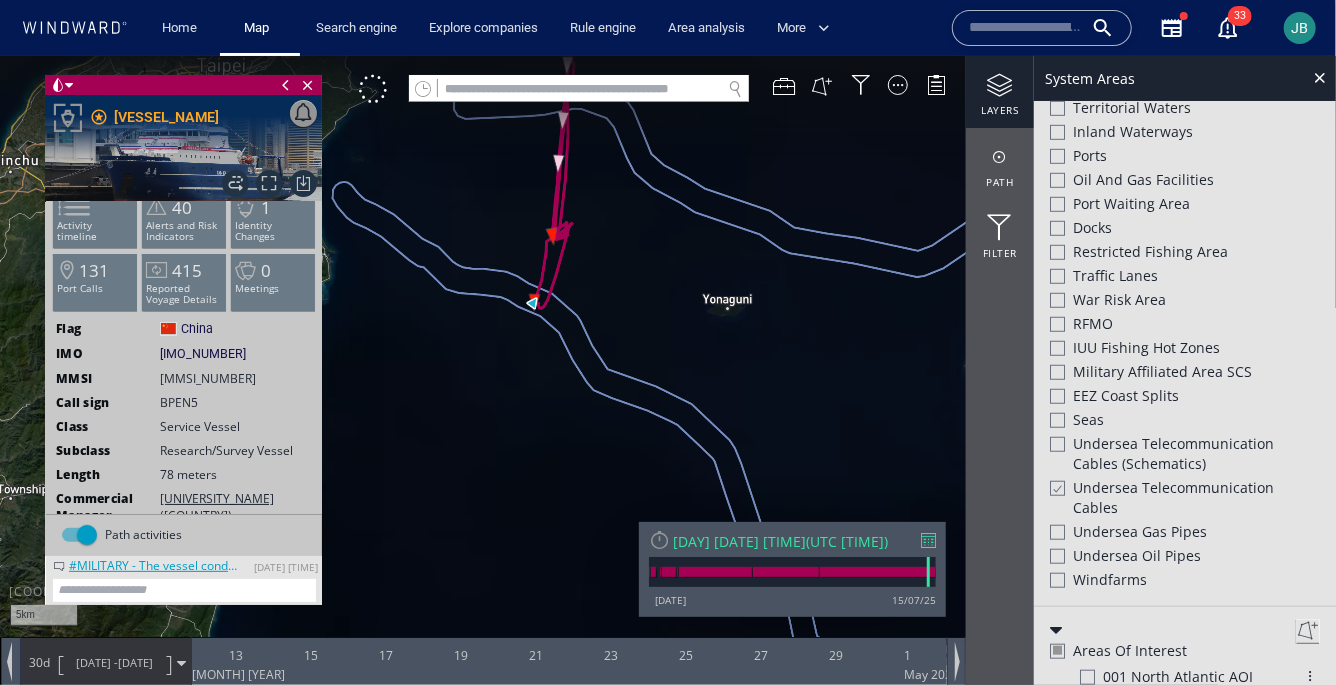 scroll, scrollTop: 606, scrollLeft: 0, axis: vertical 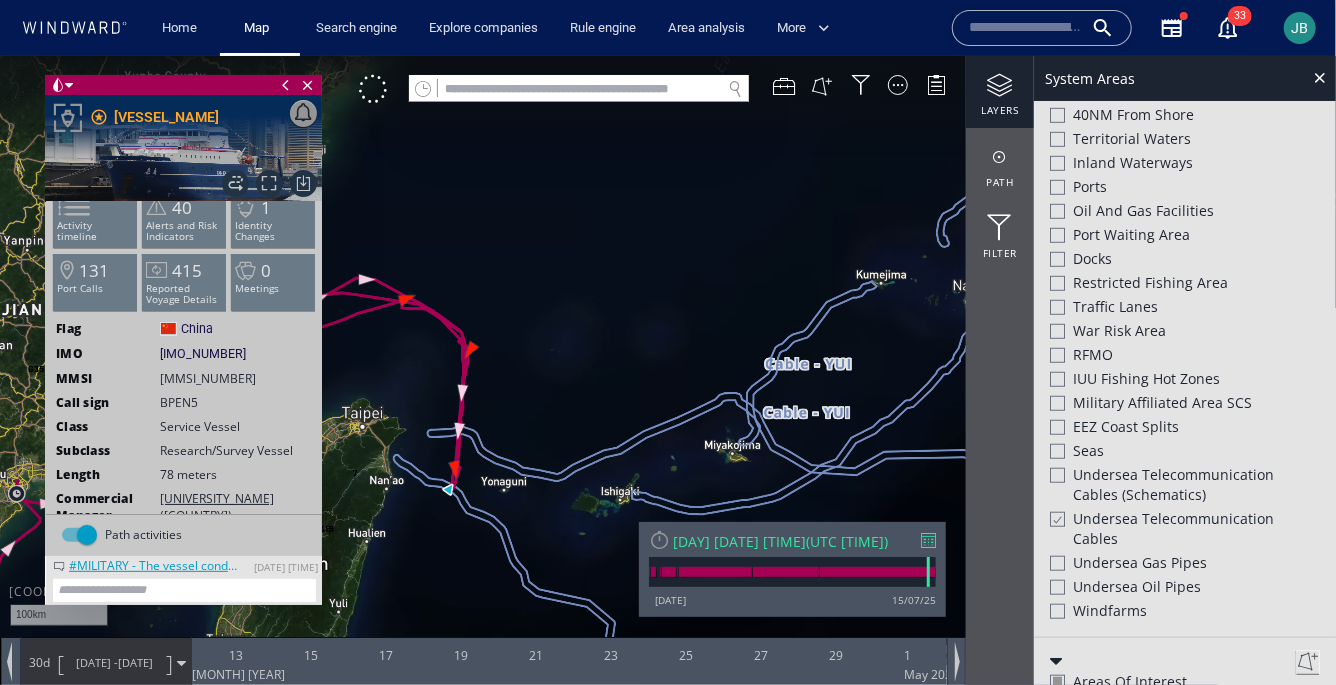 drag, startPoint x: 560, startPoint y: 334, endPoint x: 745, endPoint y: 276, distance: 193.87883 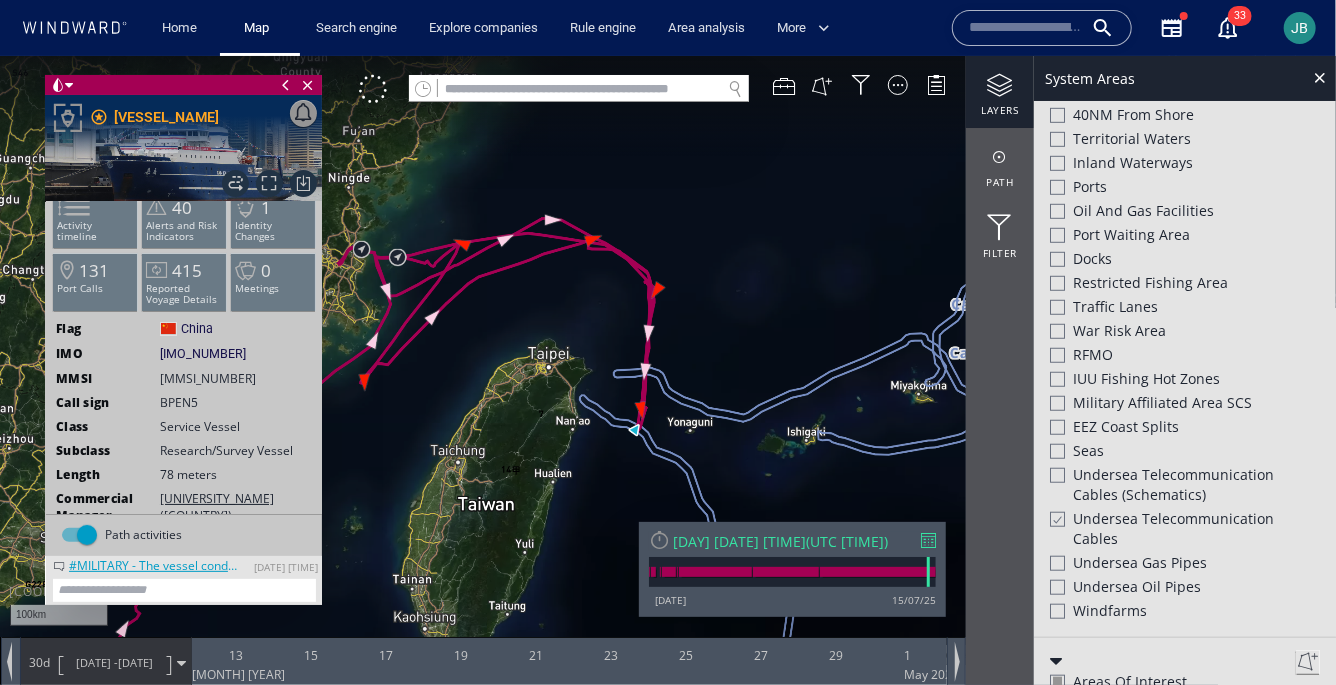 drag, startPoint x: 613, startPoint y: 479, endPoint x: 672, endPoint y: 417, distance: 85.58621 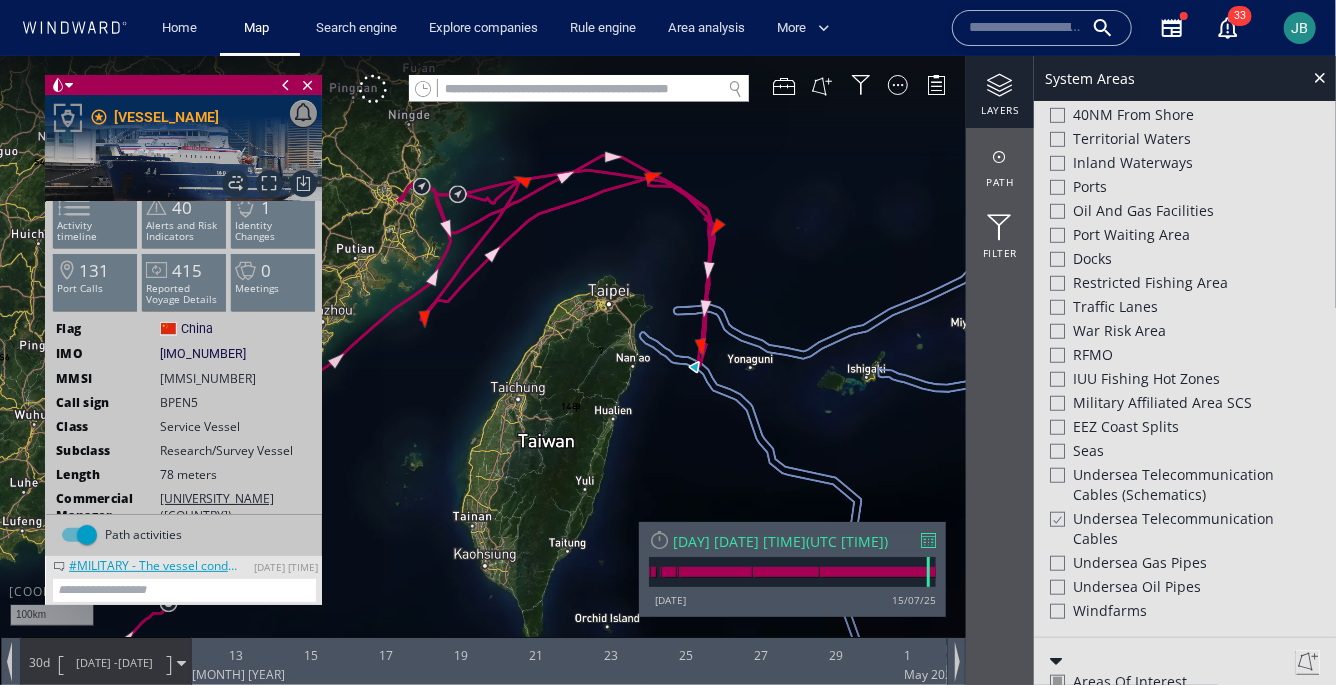 drag, startPoint x: 672, startPoint y: 417, endPoint x: 728, endPoint y: 343, distance: 92.800865 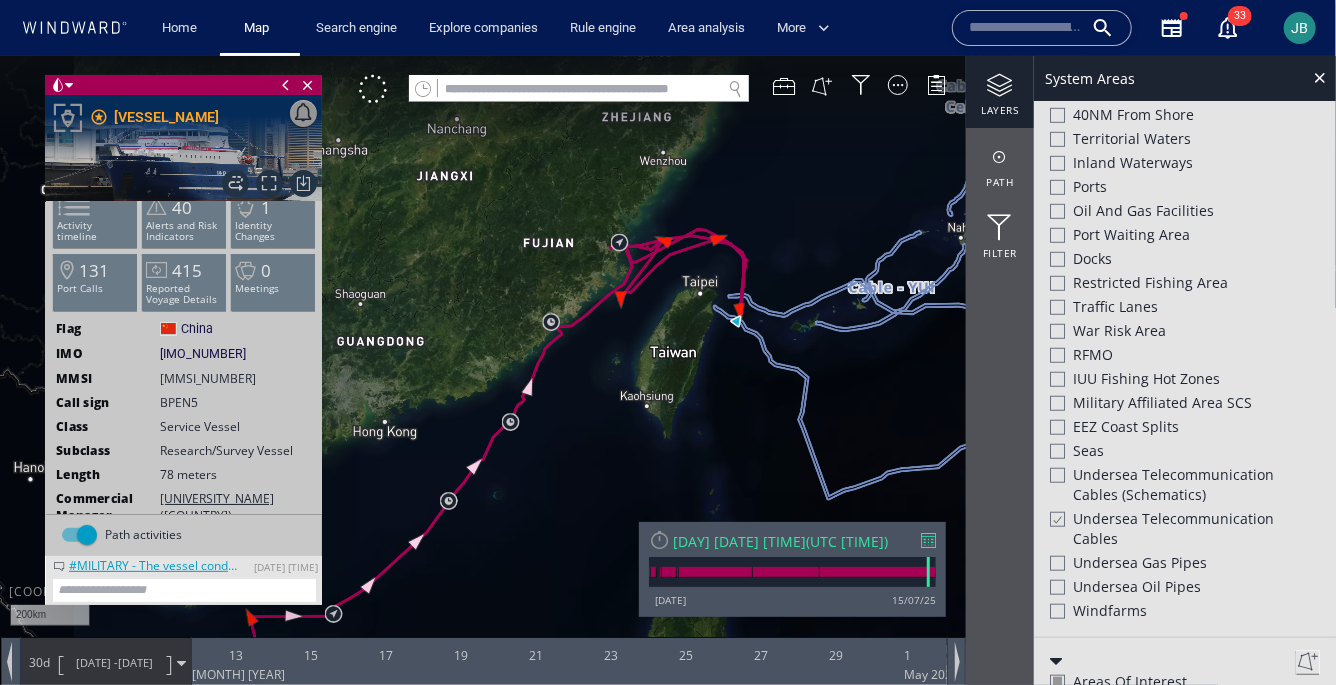 drag, startPoint x: 639, startPoint y: 453, endPoint x: 697, endPoint y: 324, distance: 141.43903 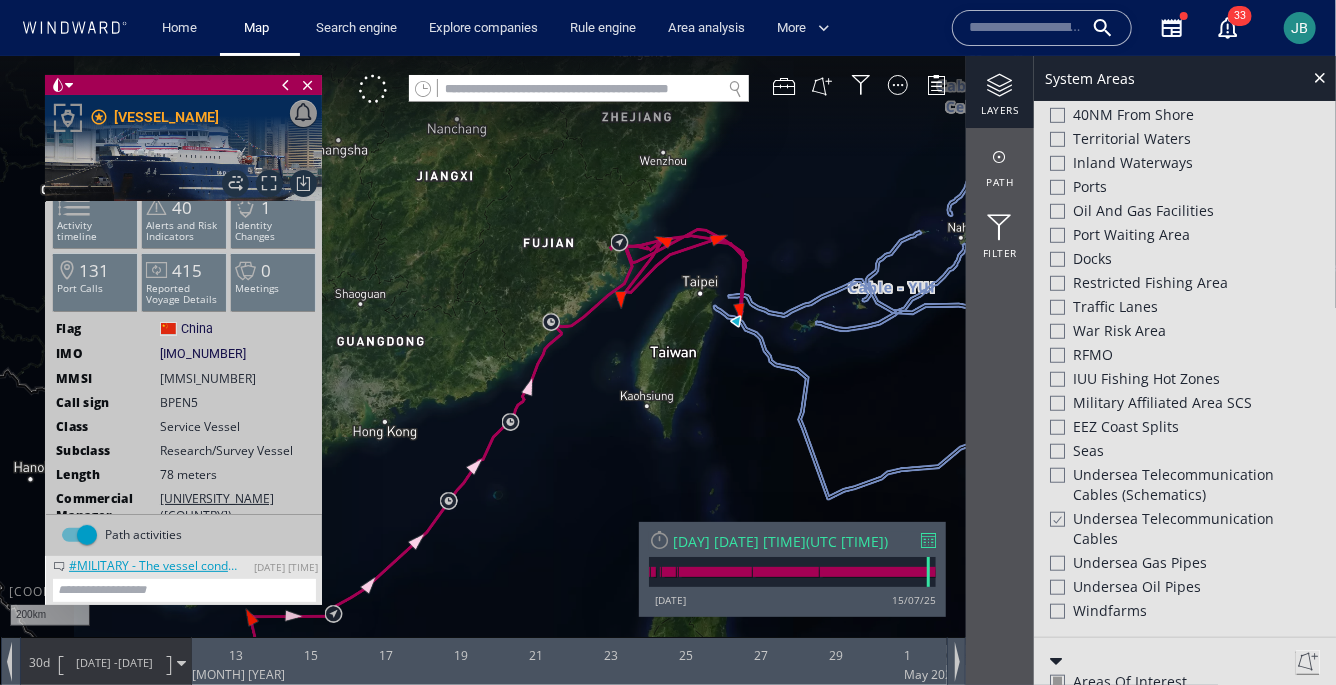click at bounding box center (668, 360) 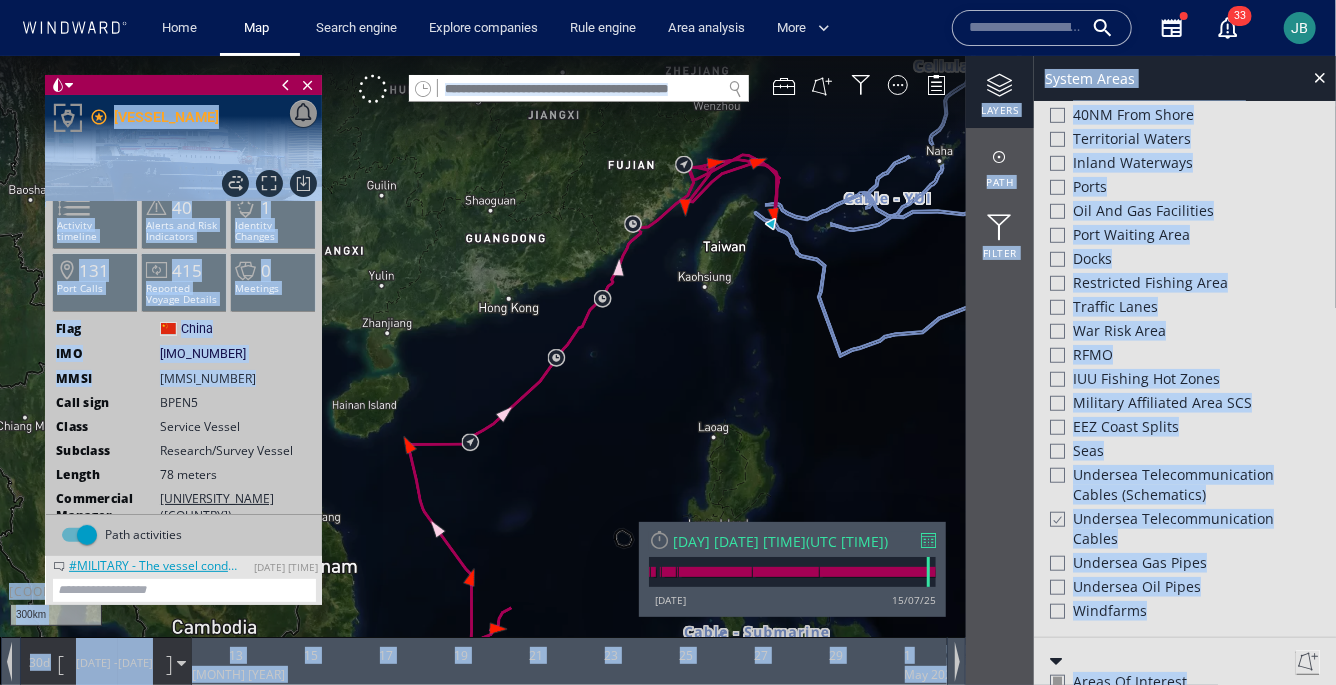 drag, startPoint x: 290, startPoint y: 384, endPoint x: 611, endPoint y: 444, distance: 326.55933 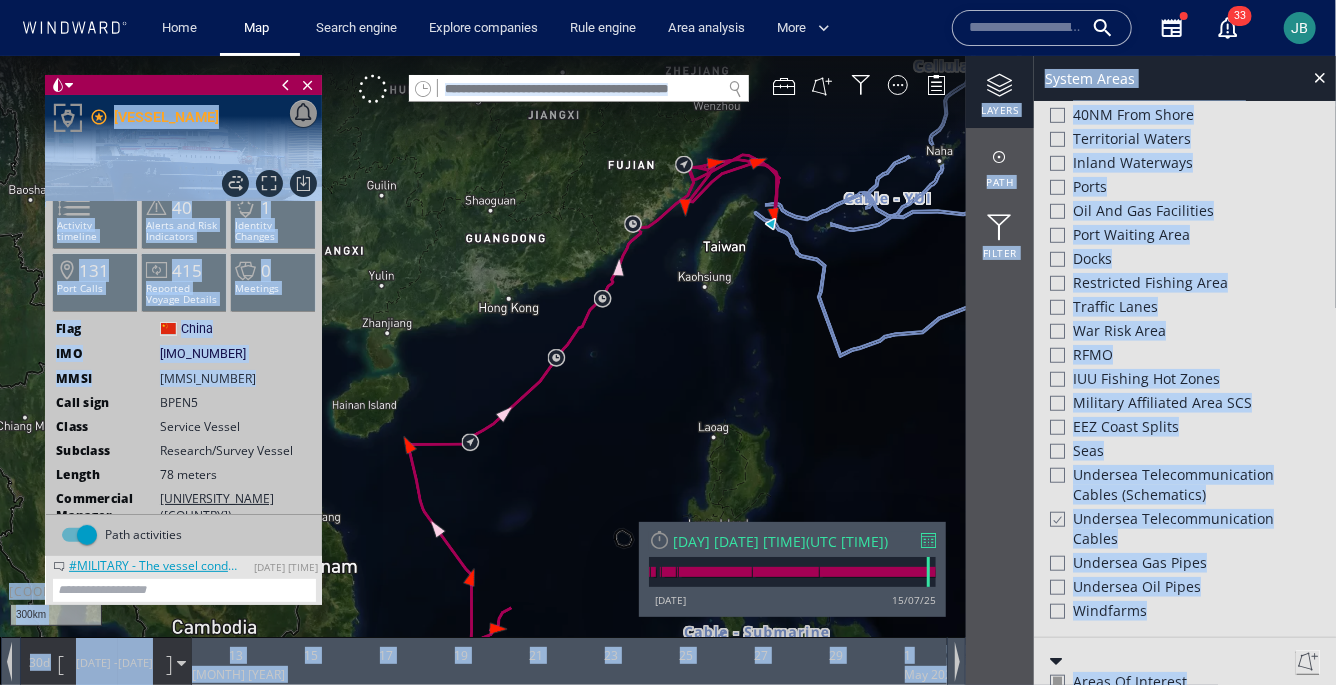 click on "[NUMBER]km © Mapbox   © OpenStreetMap   Improve this map  |  © Mapbox   © OpenStreetMap   Improve this map   © Maxar [NUMBER] [NUMBER] [DATE] [NUMBER] [NUMBER] [NUMBER] [NUMBER] [NUMBER] [NUMBER] April 2025 [NUMBER]d [DATE] -  [DATE] VM layers path Filter System Areas Map Display Satellite Nautical Charts Planet Overlays PSScene Load Clear All × Loading all overlays might take a while! Zoom in to enable loading images Weather Instantaneous wind speed / barbs (km/h) Visibility (km) Maximum individual wave height (m) Fog Sea Surface Current (m/s) Ocean Depth (m) Sea Surface Temperature (m) Surface Pressure (Psi) System Areas International Waters Straits Exclusive Economic Zones [NUMBER]NM from Shore Territorial Waters Inland Waterways Ports Oil and Gas Facilities Port Waiting Area Docks Restricted Fishing Area Traffic Lanes War Risk Area RFMO IUU Fishing Hot Zones Military Affiliated Area SCS EEZ Coast Splits Seas Undersea Telecommunication cables (schematics) Undersea Telecommunication cables Undersea Gas Pipes Undersea Oil Pipes Windfarms" at bounding box center [668, 55] 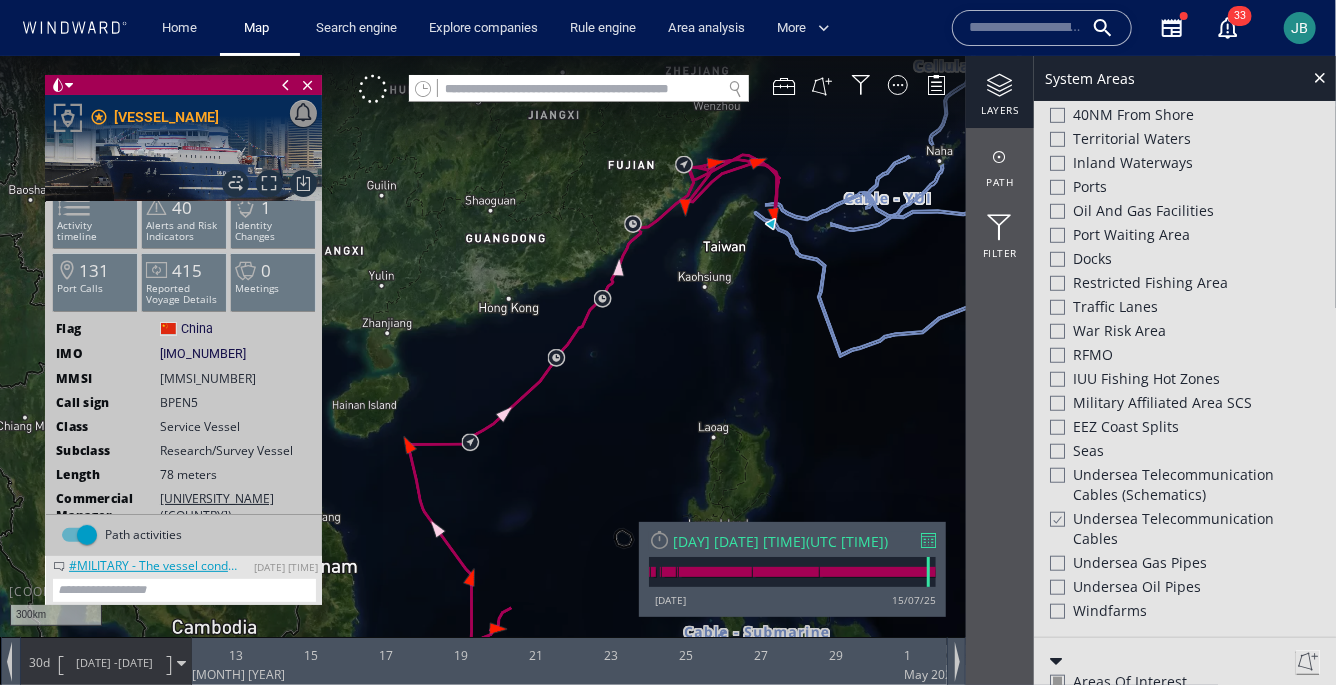 click on "BPEN5" 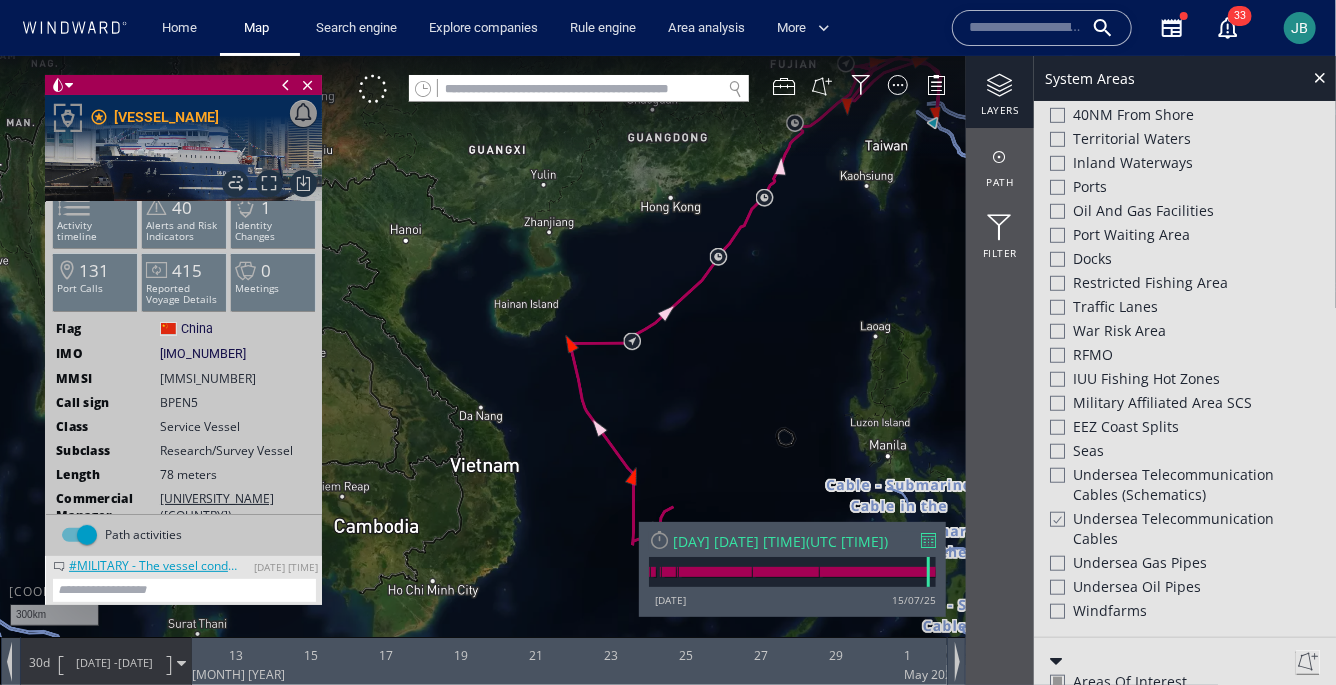 drag, startPoint x: 461, startPoint y: 490, endPoint x: 573, endPoint y: 306, distance: 215.40659 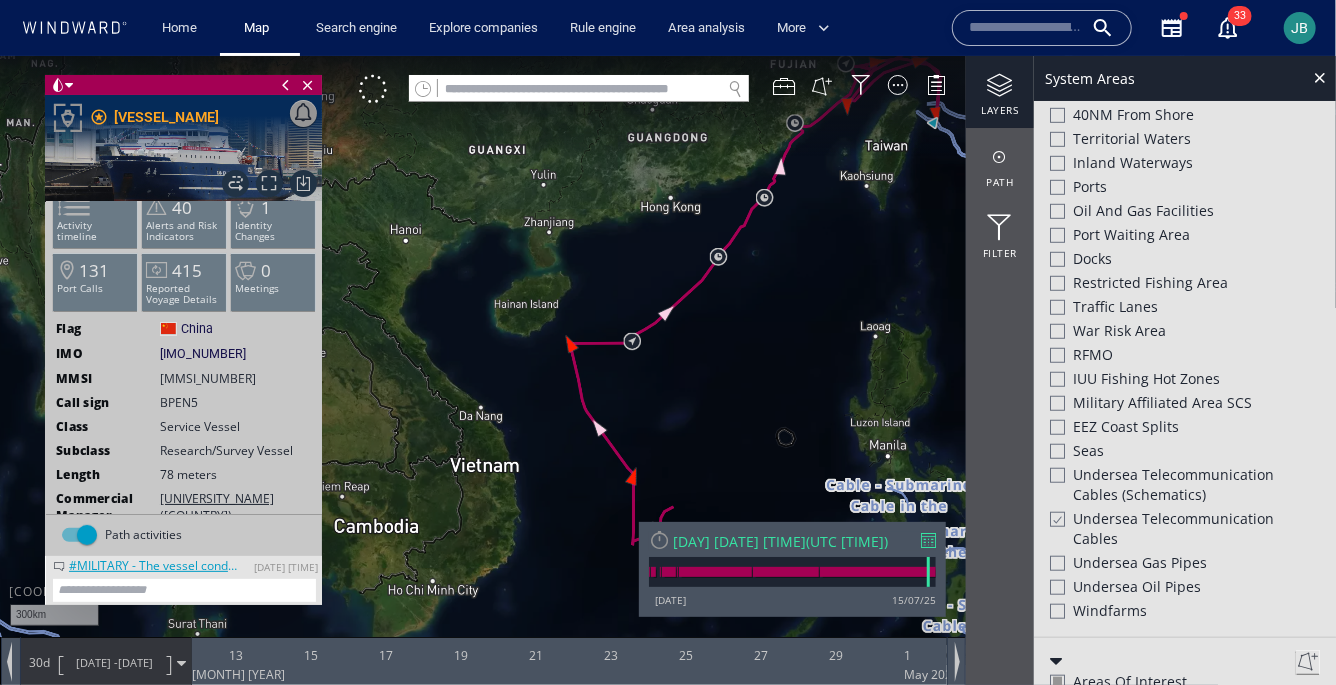 click at bounding box center (668, 360) 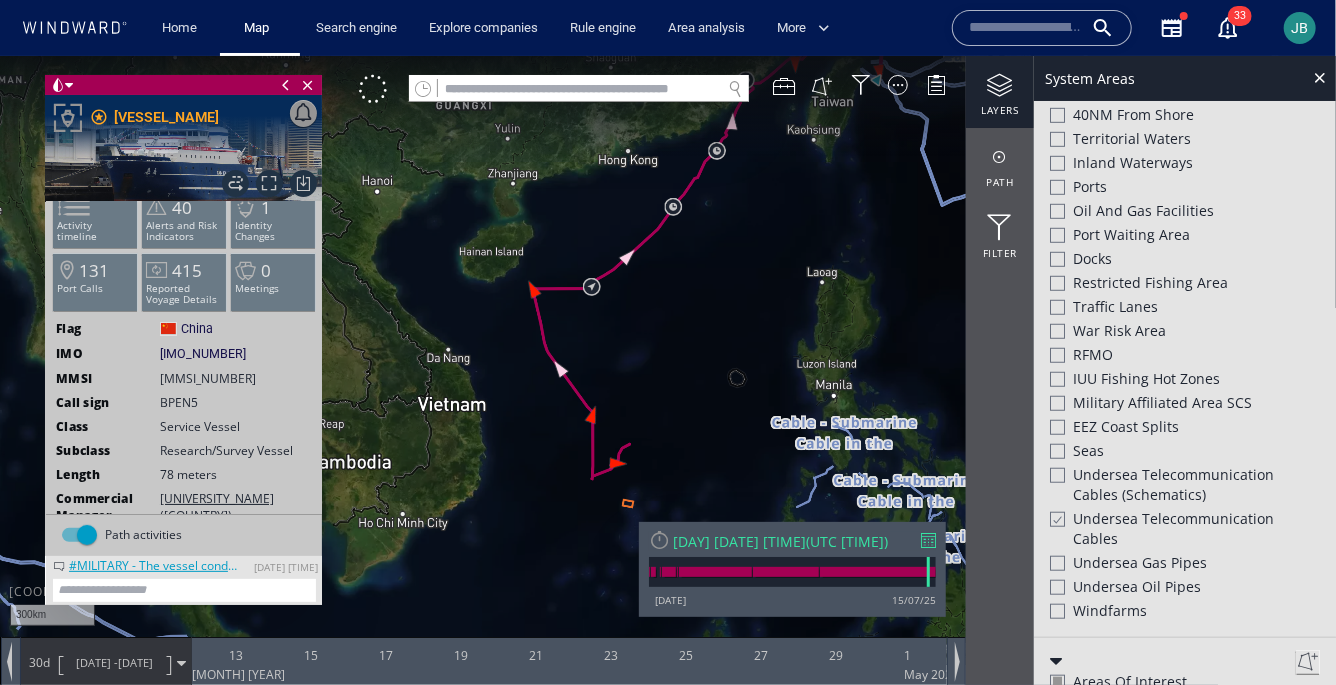 drag, startPoint x: 573, startPoint y: 306, endPoint x: 600, endPoint y: 348, distance: 49.92995 